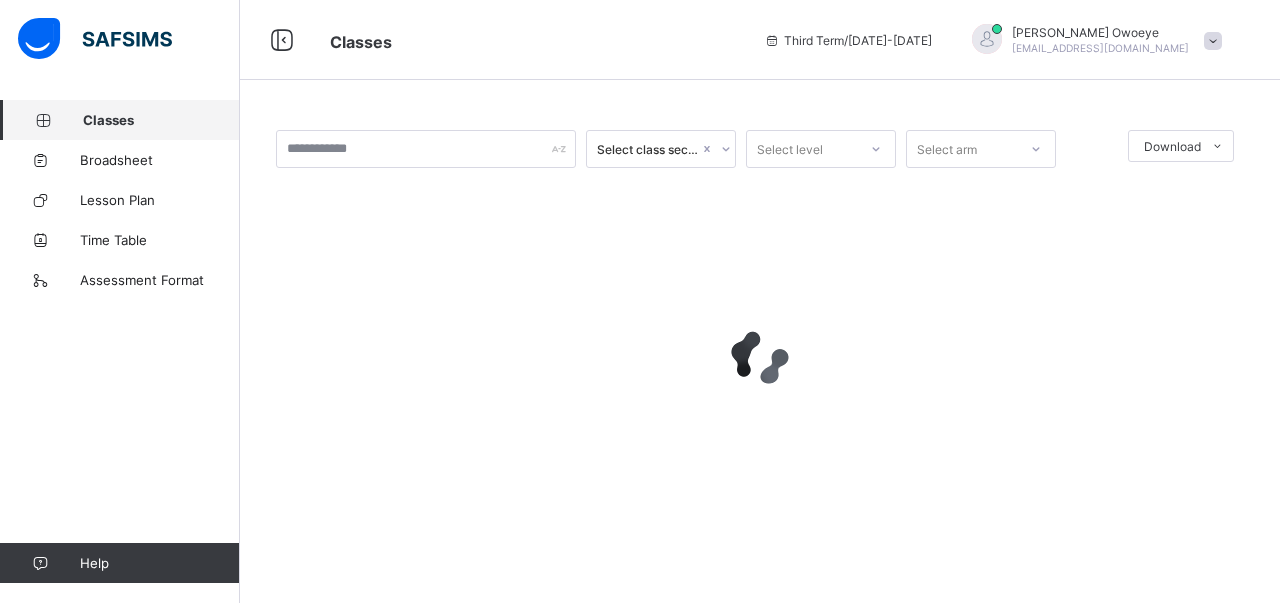 scroll, scrollTop: 0, scrollLeft: 0, axis: both 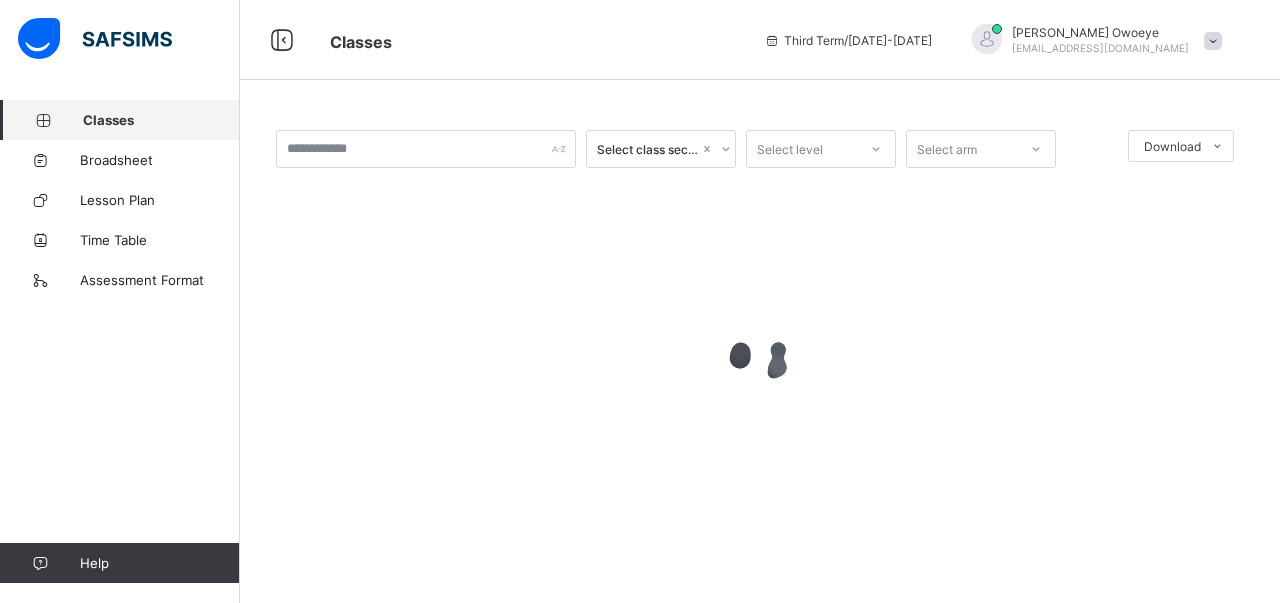 click on "Classes" at bounding box center (161, 120) 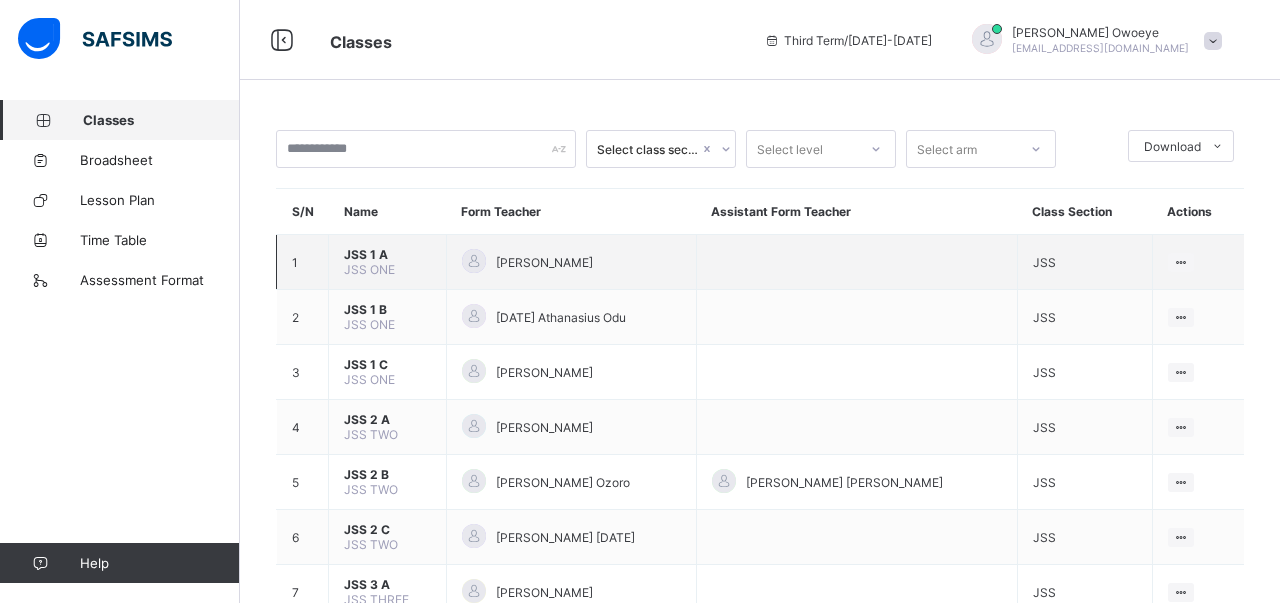 click on "JSS 1   A" at bounding box center (387, 254) 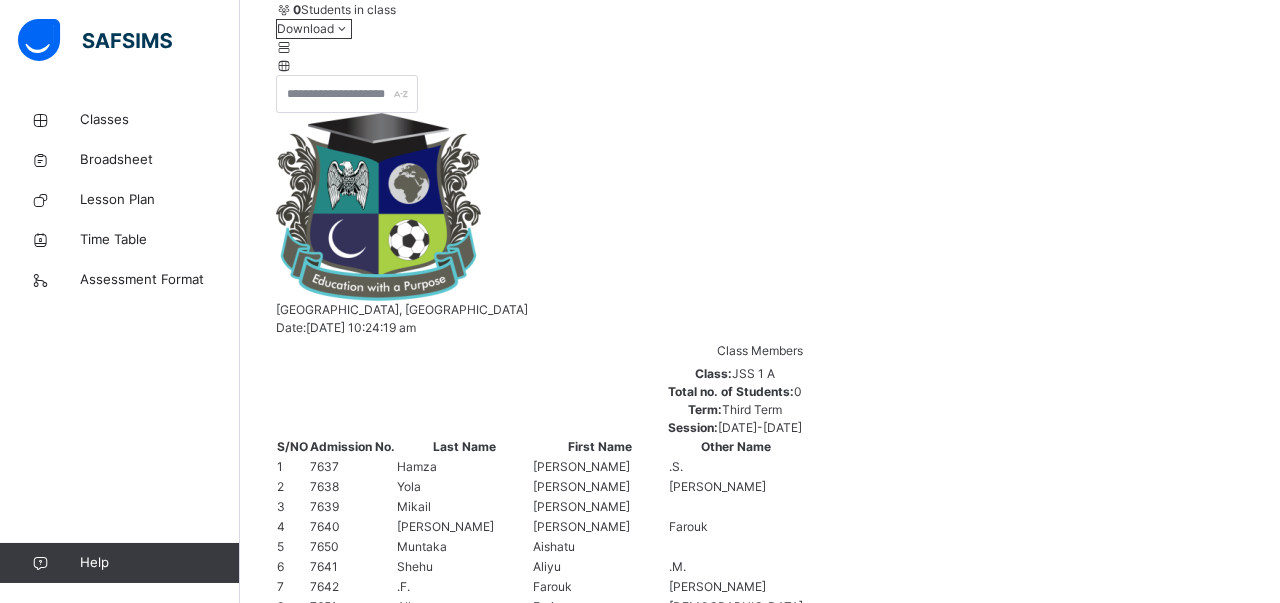 scroll, scrollTop: 312, scrollLeft: 0, axis: vertical 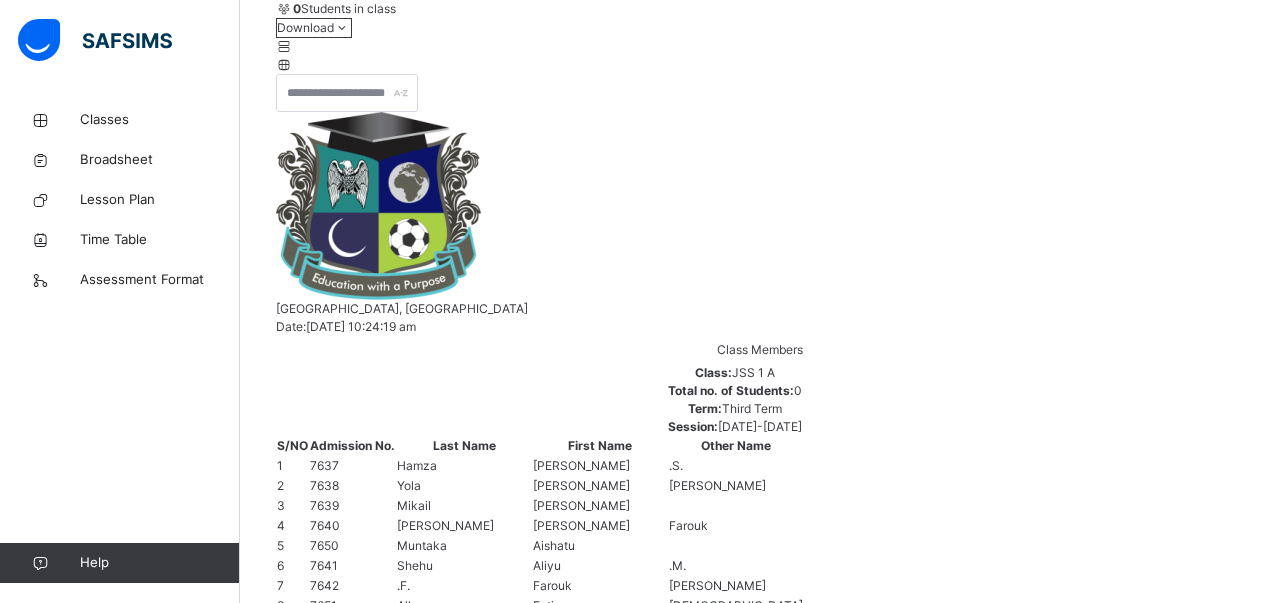 drag, startPoint x: 434, startPoint y: 89, endPoint x: 497, endPoint y: 139, distance: 80.43009 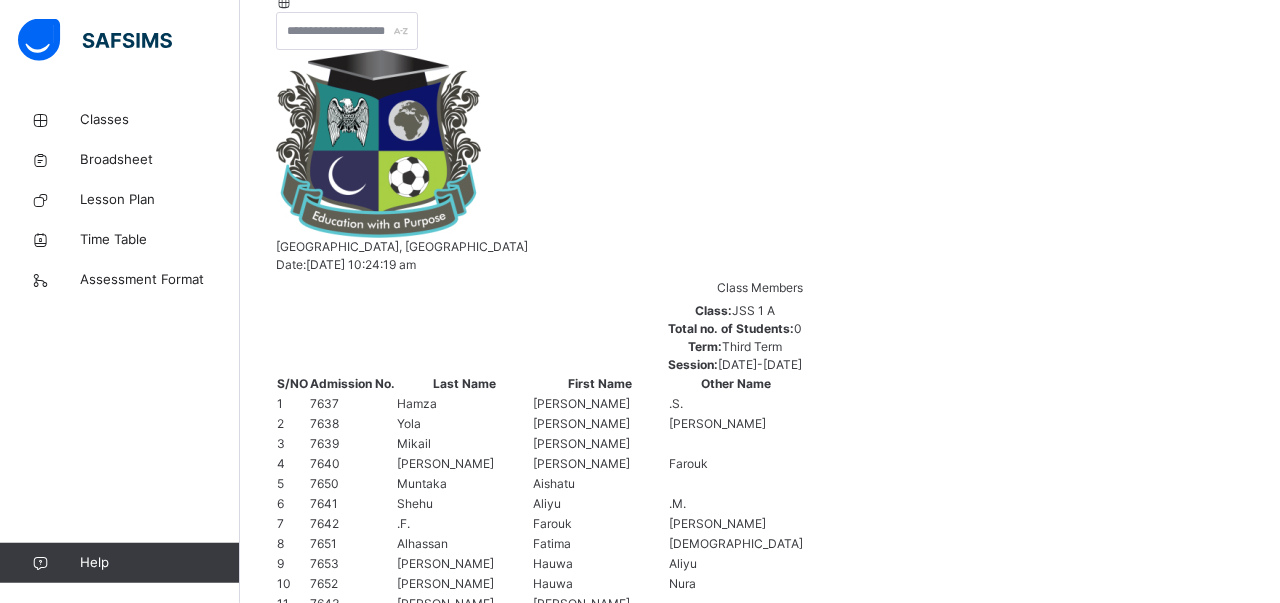 scroll, scrollTop: 728, scrollLeft: 0, axis: vertical 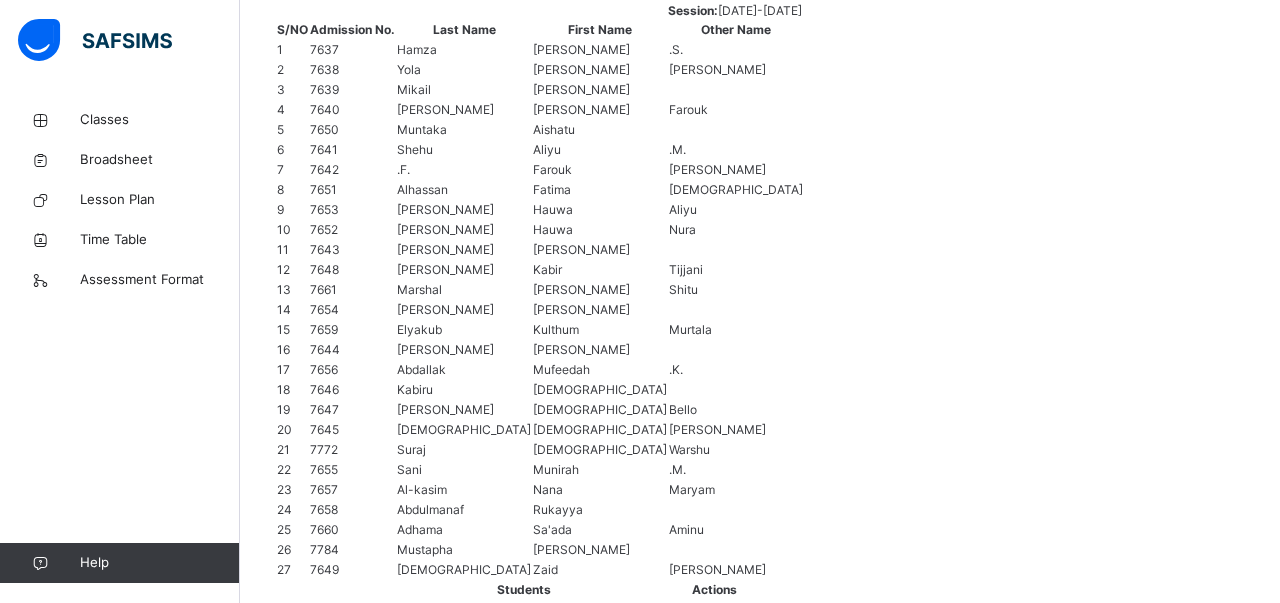click on "Assess Students" at bounding box center (906, 2020) 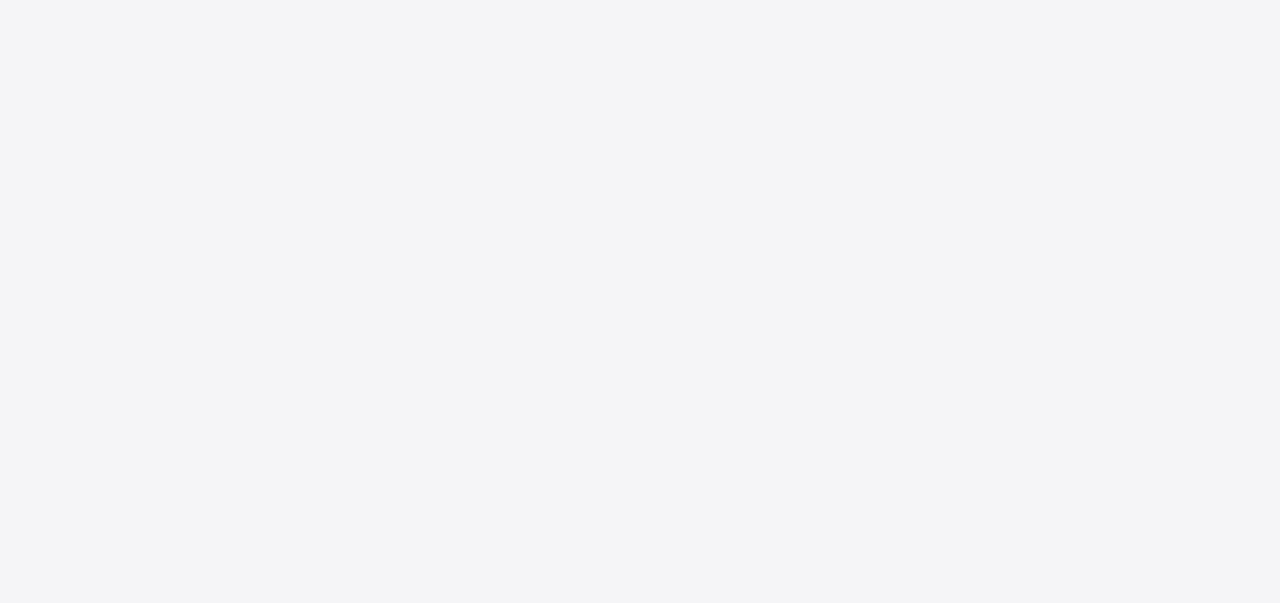 scroll, scrollTop: 0, scrollLeft: 0, axis: both 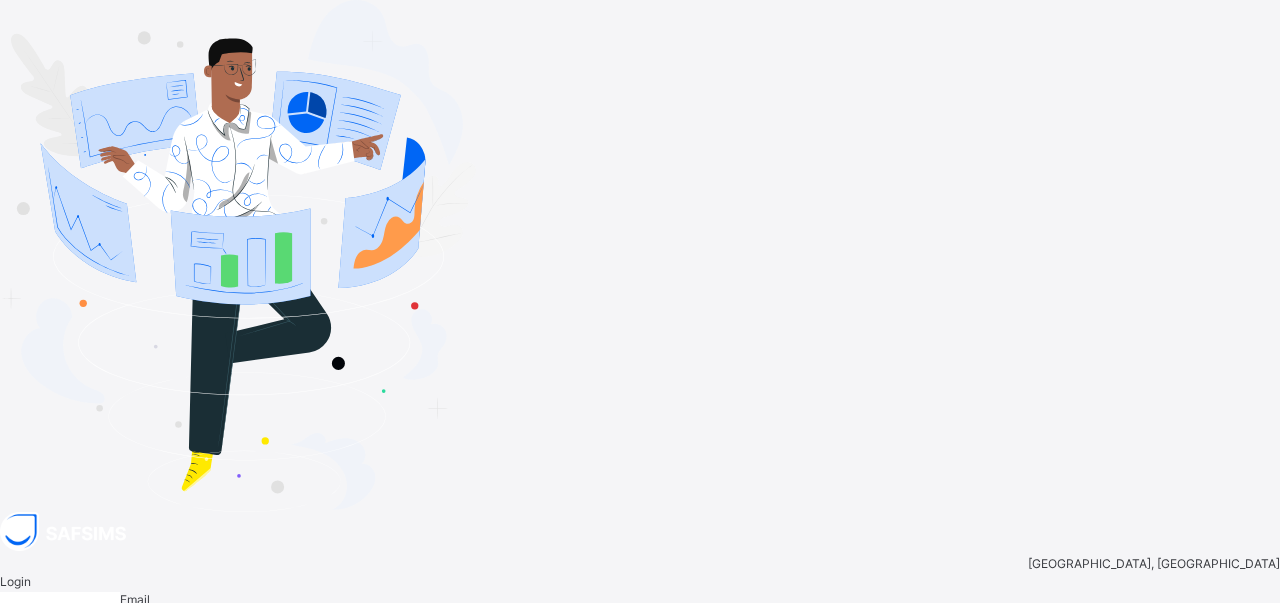 type on "**********" 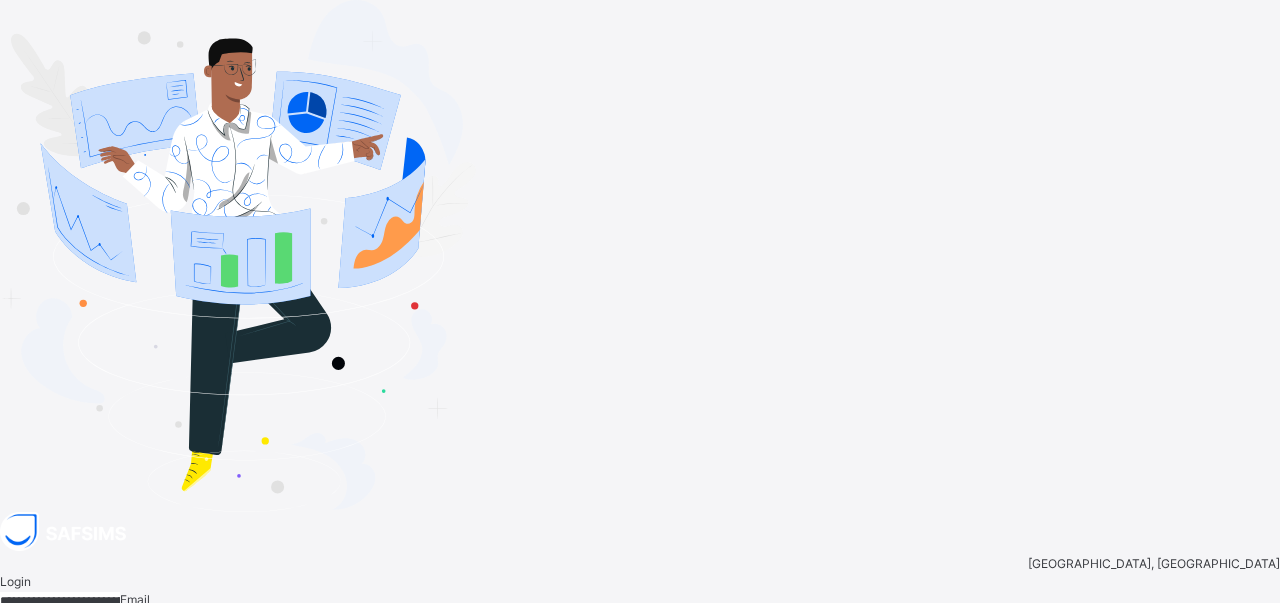 click on "Login" at bounding box center [1256, 768] 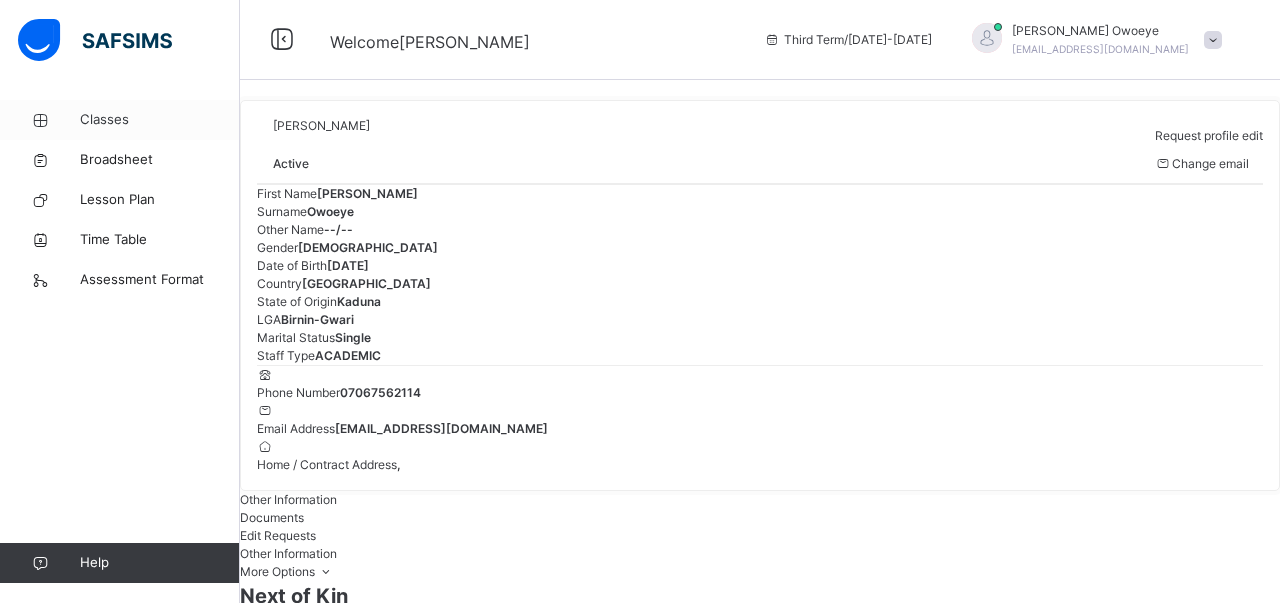 click on "Classes" at bounding box center [160, 120] 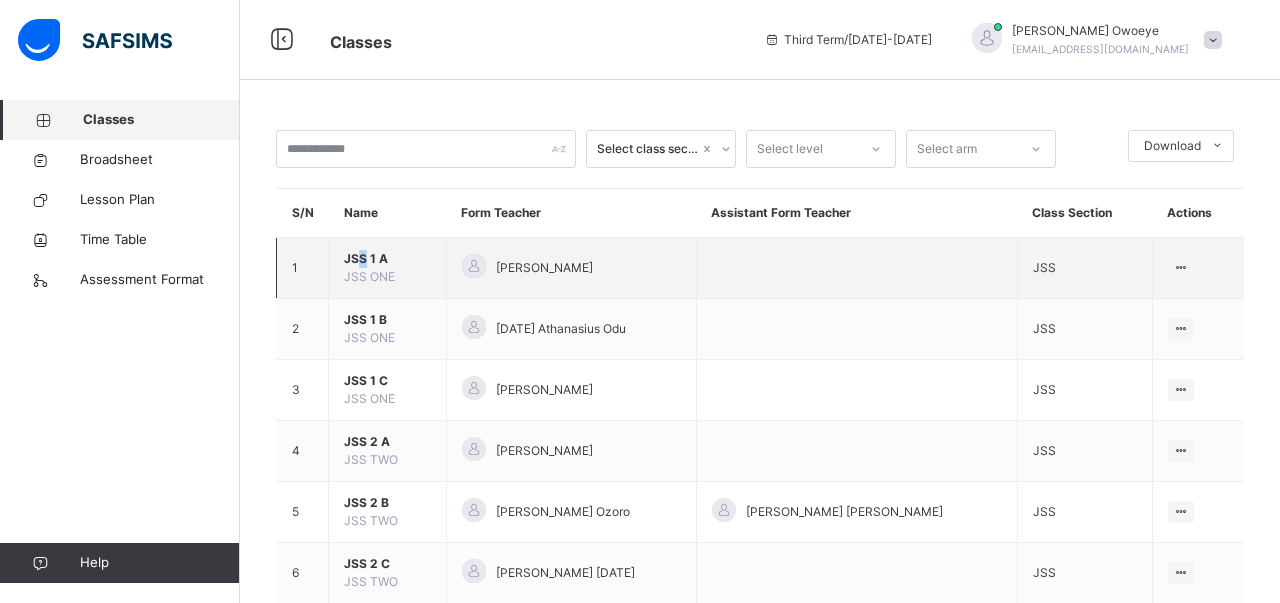 click on "JSS 1   A" at bounding box center [387, 259] 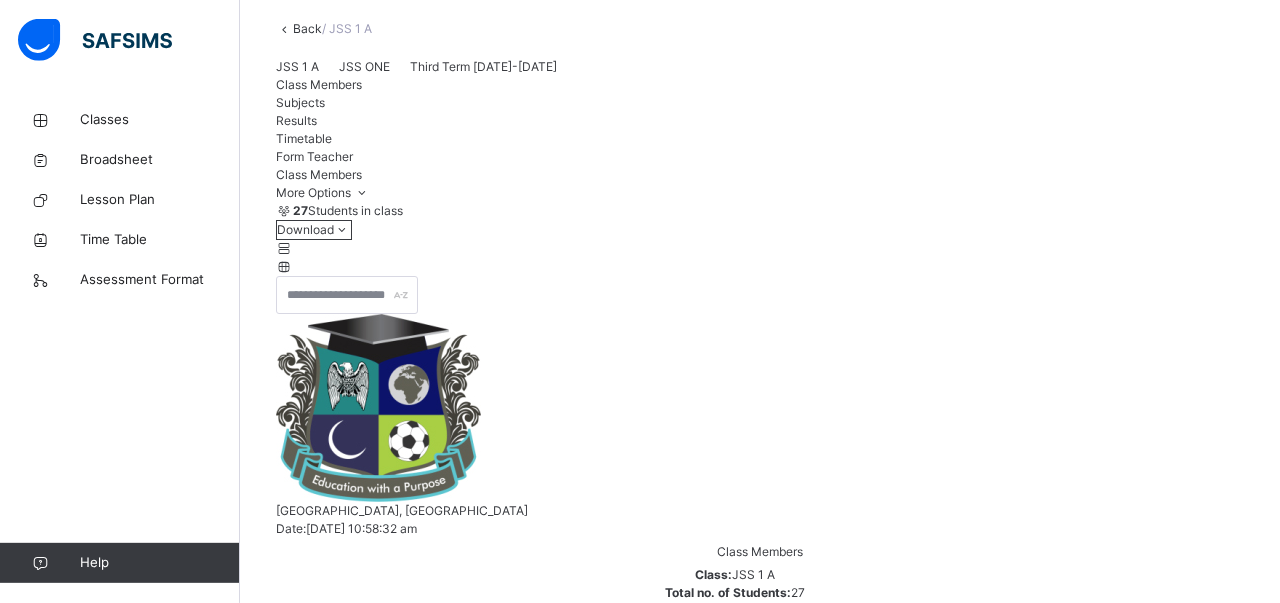 scroll, scrollTop: 104, scrollLeft: 0, axis: vertical 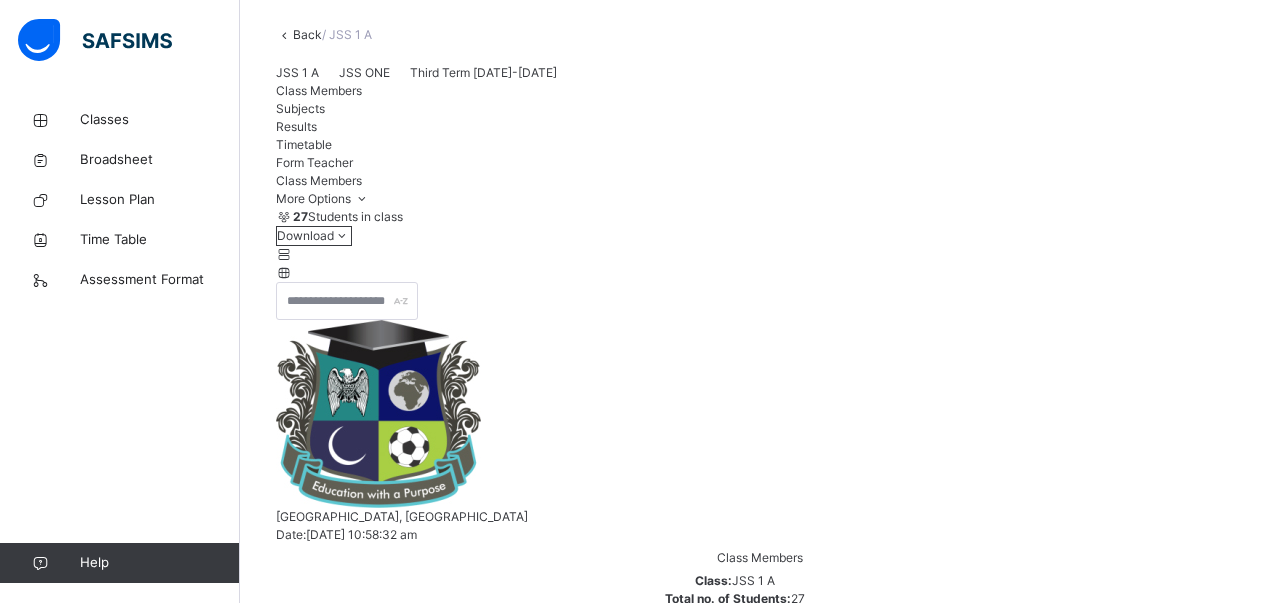 click on "Subjects" at bounding box center (300, 108) 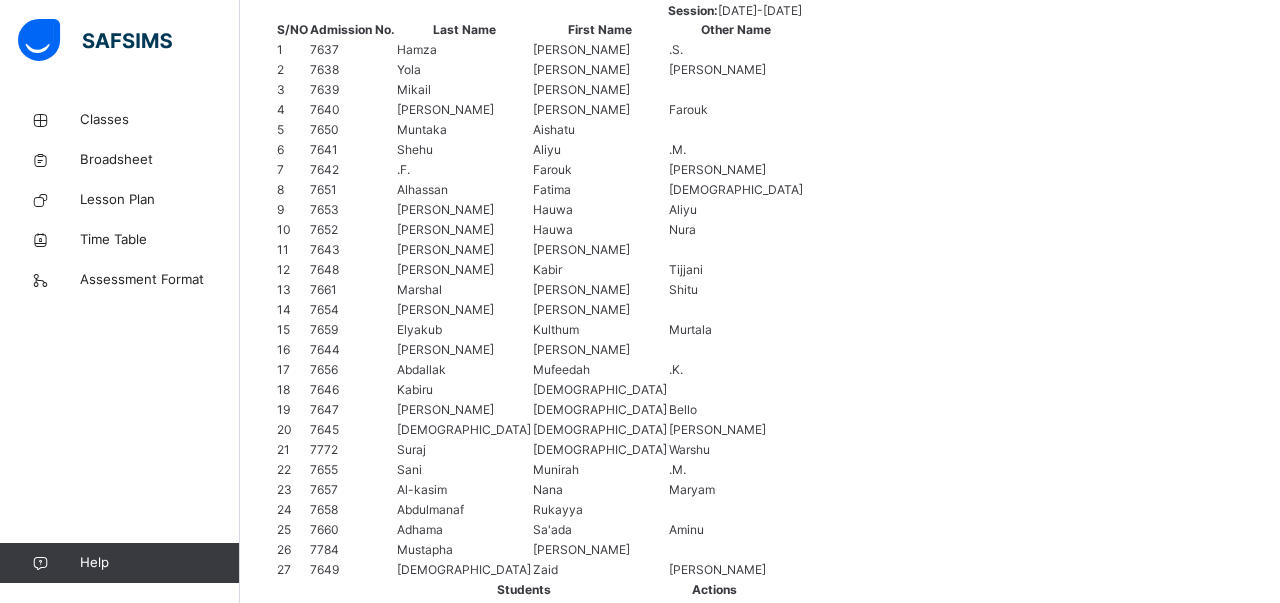scroll, scrollTop: 952, scrollLeft: 0, axis: vertical 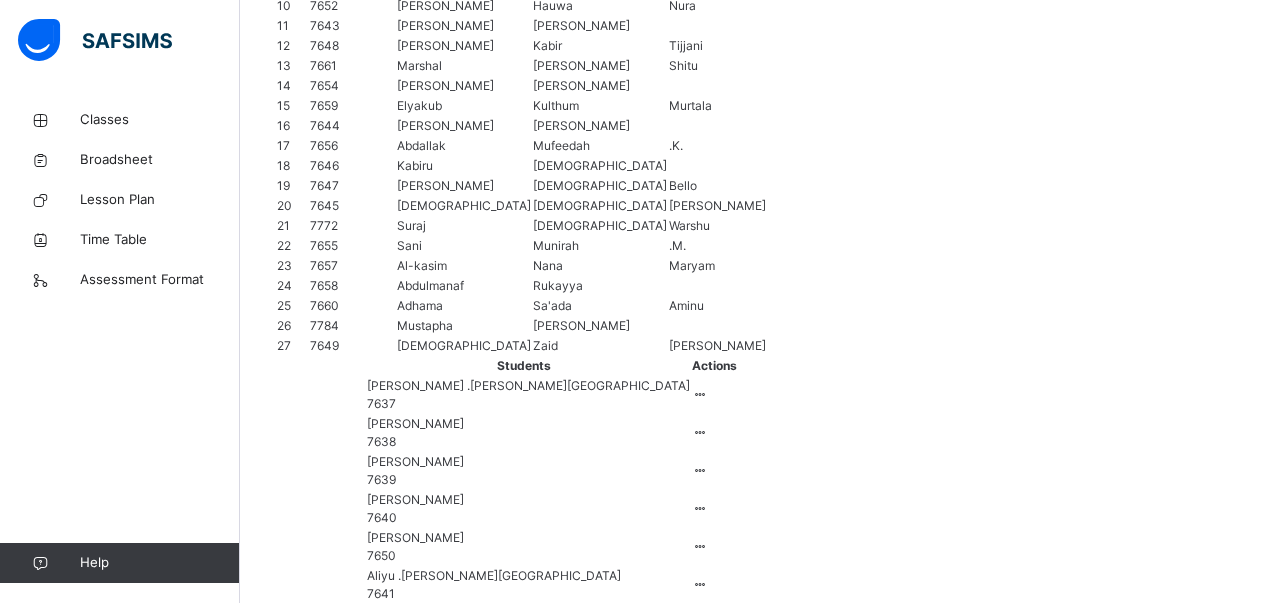 click on "Assess Students" at bounding box center [906, 1796] 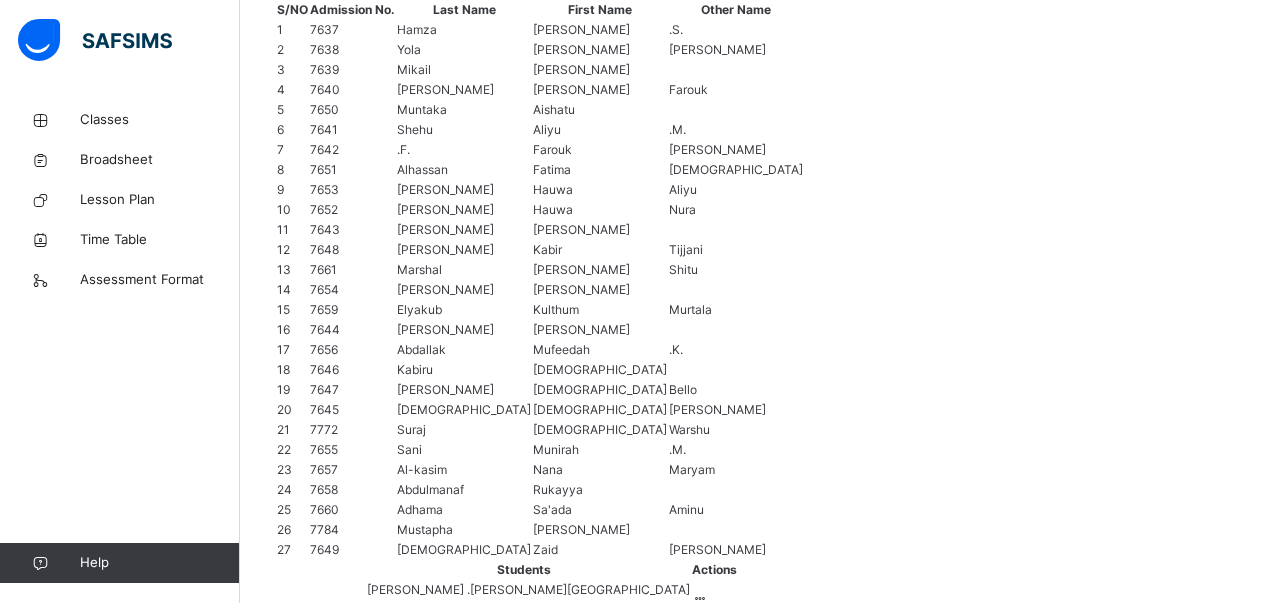 drag, startPoint x: 632, startPoint y: 347, endPoint x: 664, endPoint y: 313, distance: 46.69047 